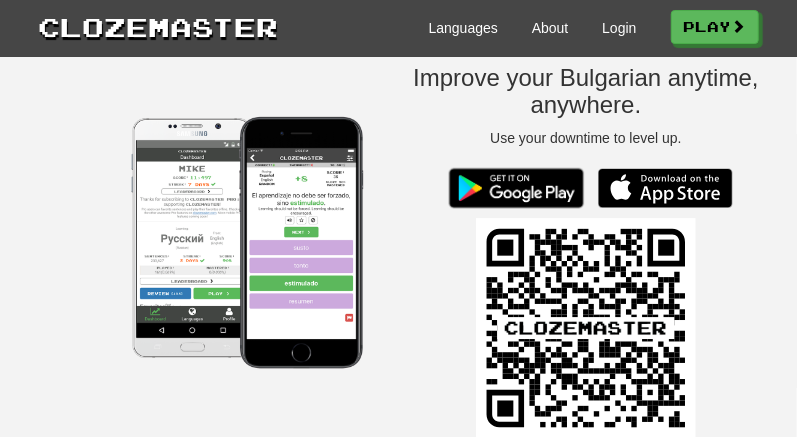 scroll, scrollTop: 1700, scrollLeft: 0, axis: vertical 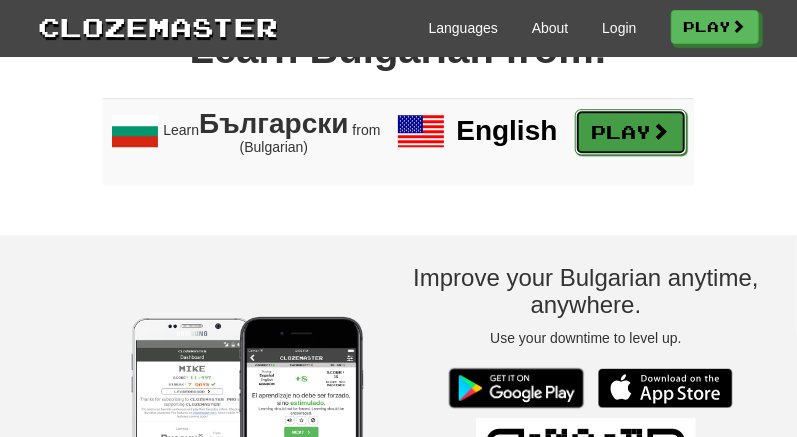 click on "Play" at bounding box center [631, 132] 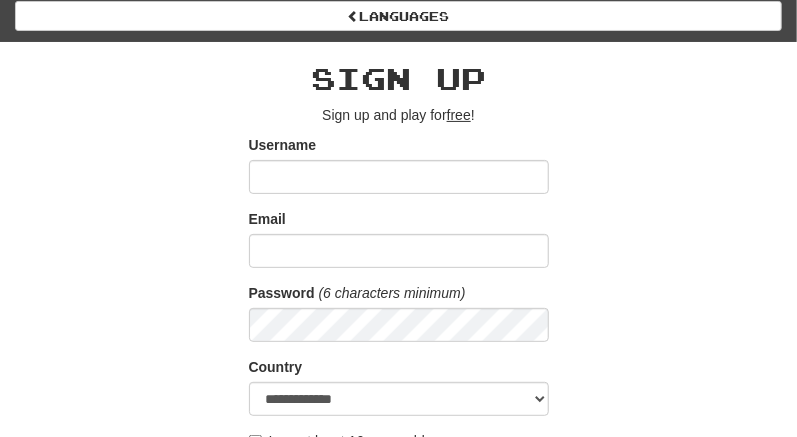 scroll, scrollTop: 100, scrollLeft: 0, axis: vertical 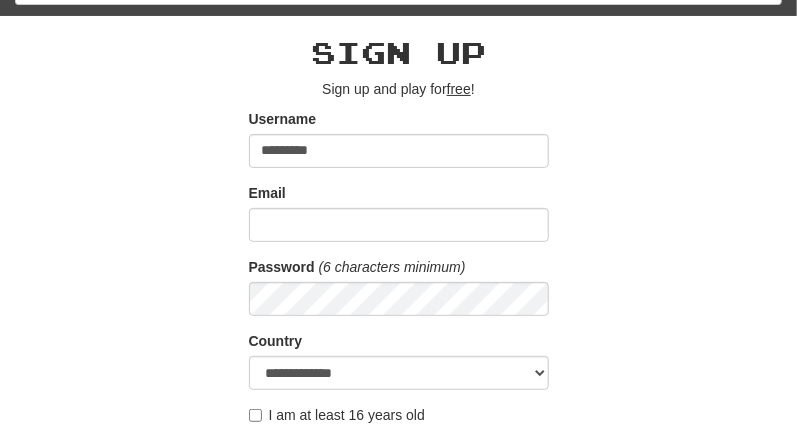 type on "*********" 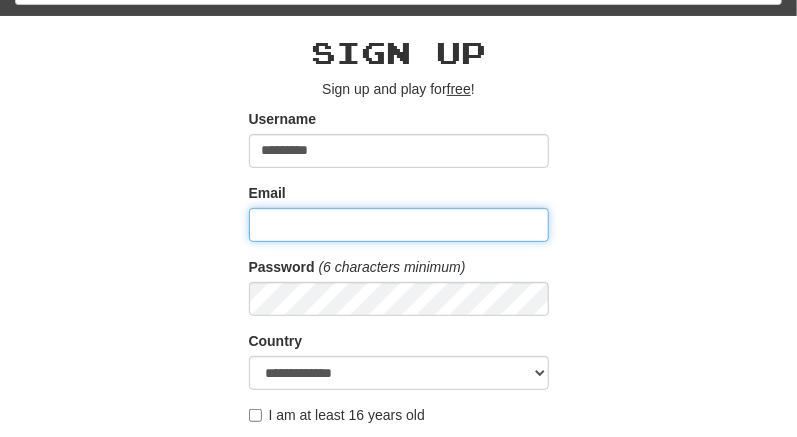 click on "Email" at bounding box center (399, 225) 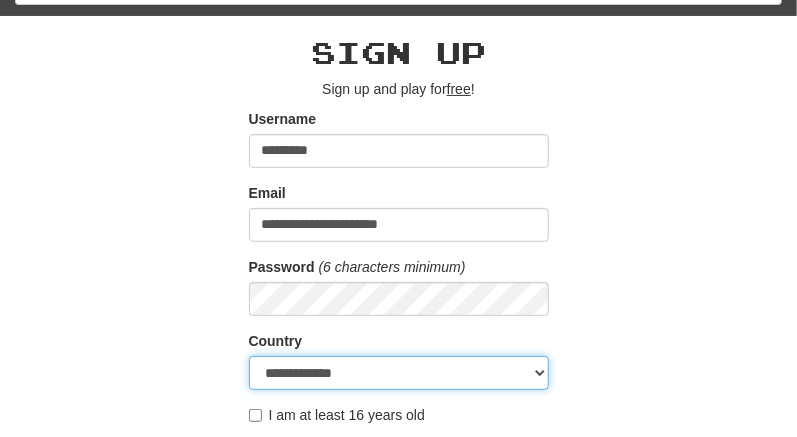 select on "**" 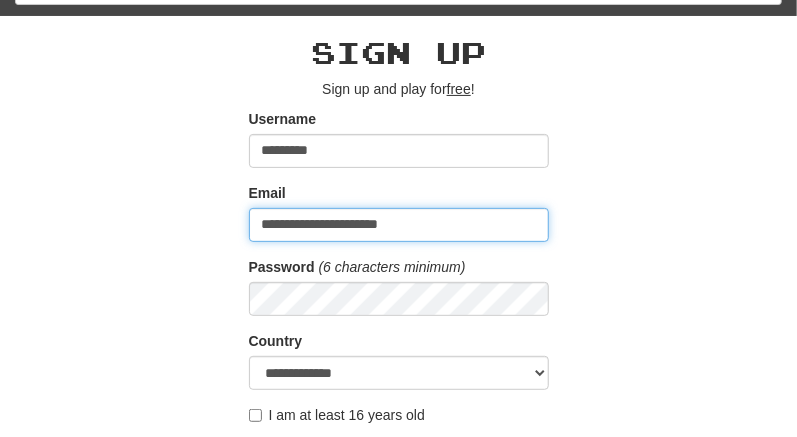 scroll, scrollTop: 200, scrollLeft: 0, axis: vertical 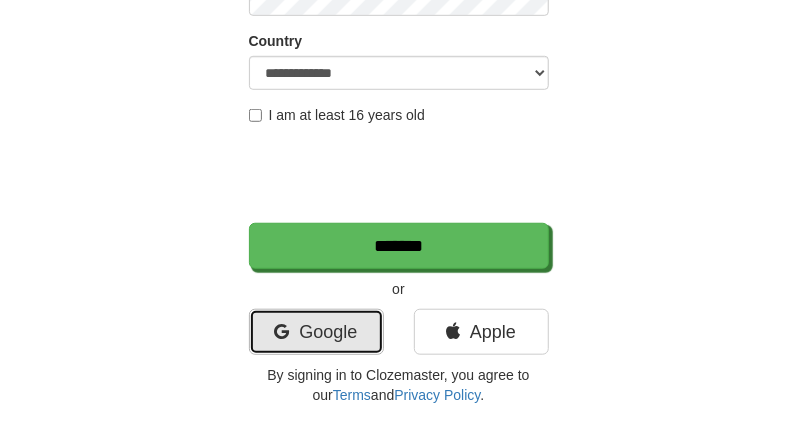 click on "Google" at bounding box center [316, 332] 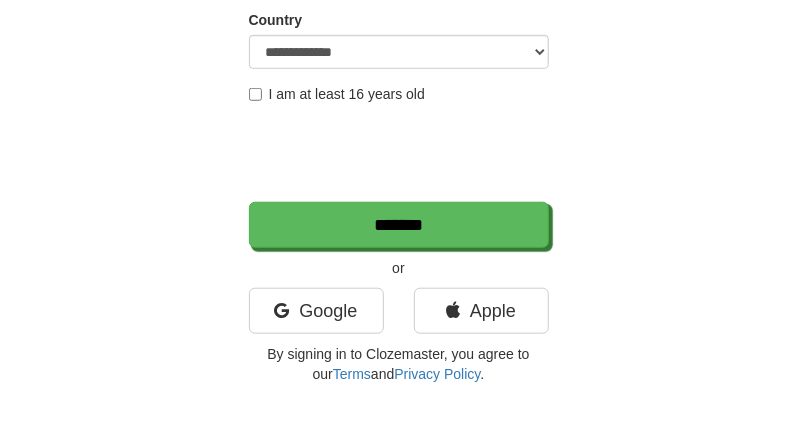 scroll, scrollTop: 500, scrollLeft: 0, axis: vertical 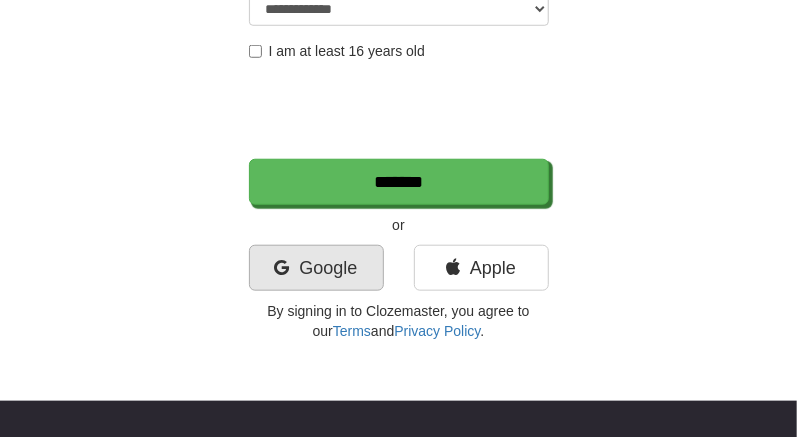 type on "*********" 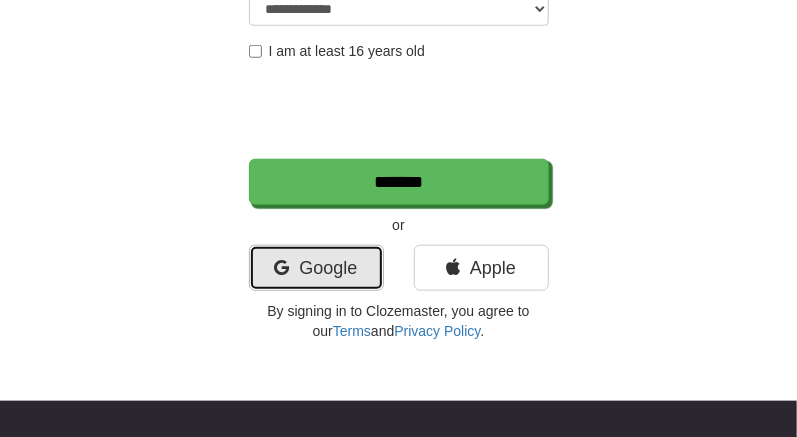 click on "Google" at bounding box center [316, 268] 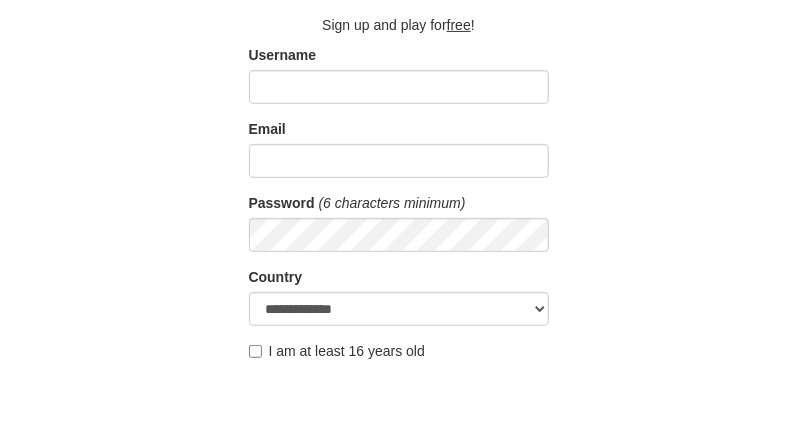 scroll, scrollTop: 0, scrollLeft: 0, axis: both 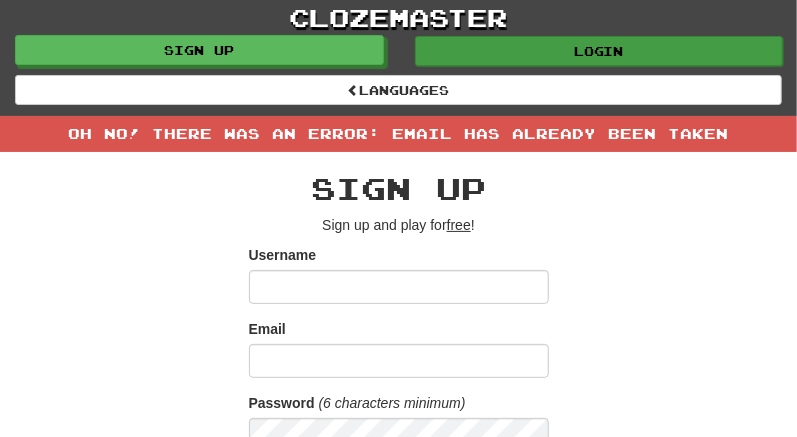 type on "*********" 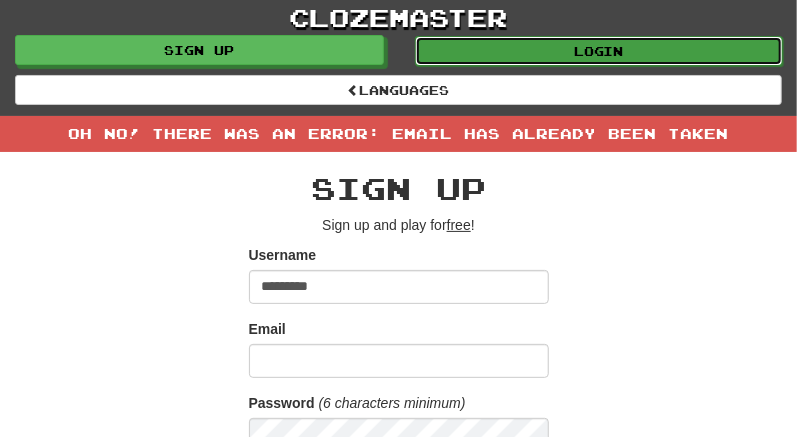 click on "Login" at bounding box center [599, 51] 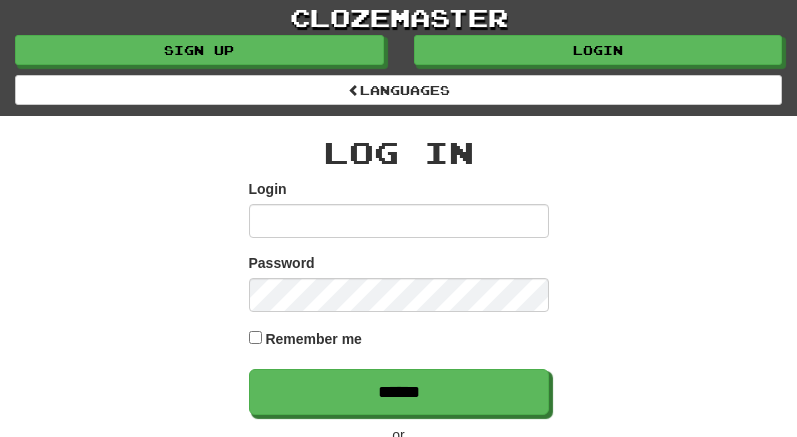 scroll, scrollTop: 0, scrollLeft: 0, axis: both 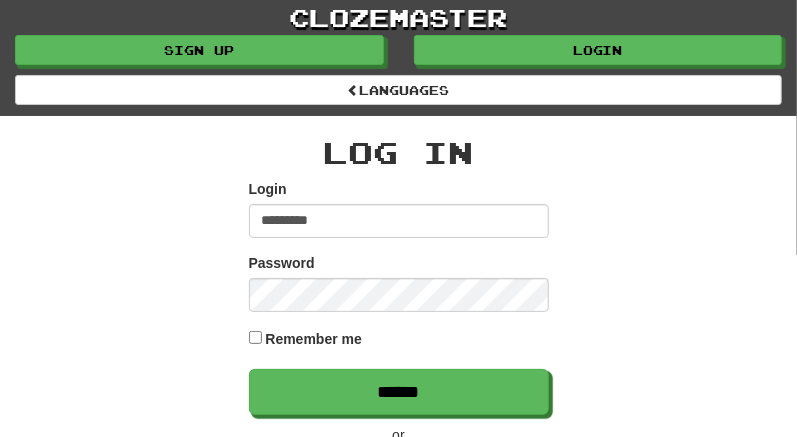 drag, startPoint x: 335, startPoint y: 220, endPoint x: 222, endPoint y: 210, distance: 113.44161 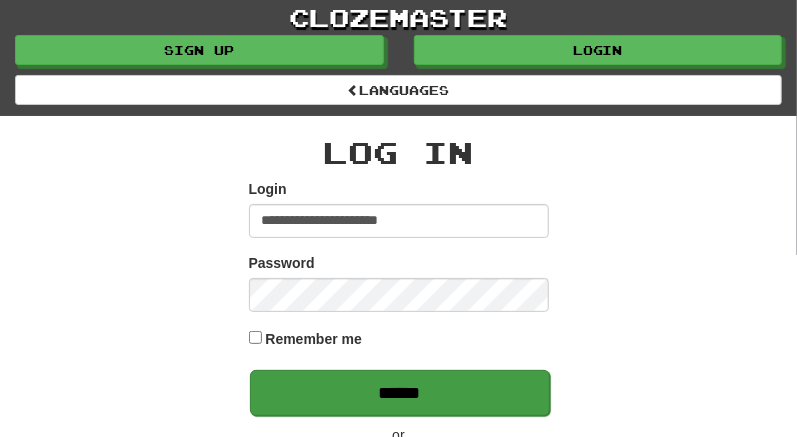 type on "**********" 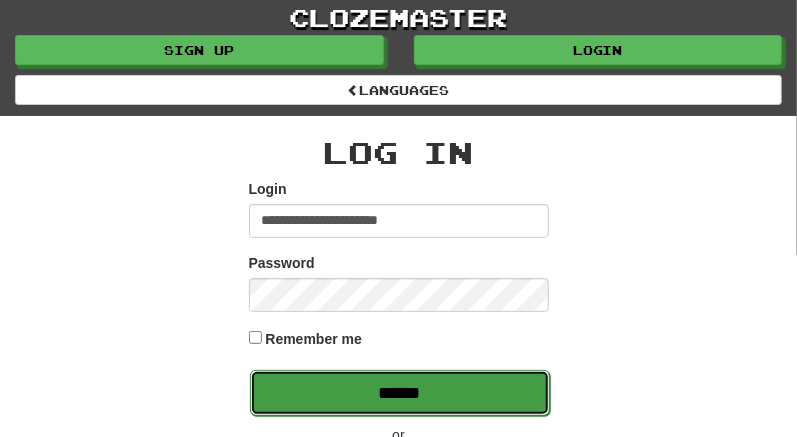 click on "******" at bounding box center [400, 393] 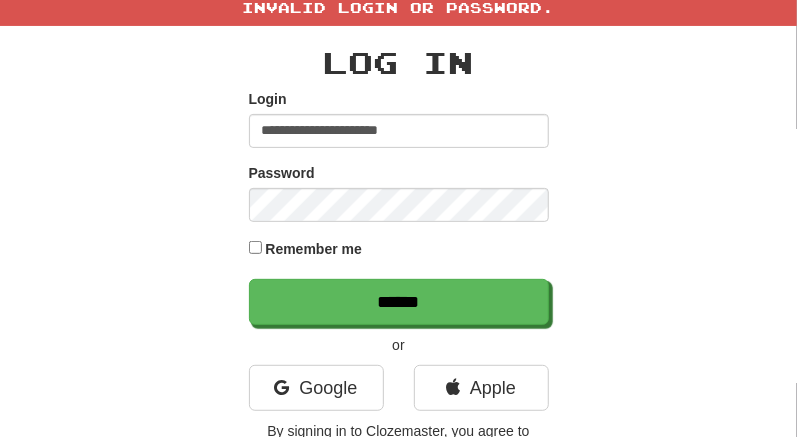 scroll, scrollTop: 100, scrollLeft: 0, axis: vertical 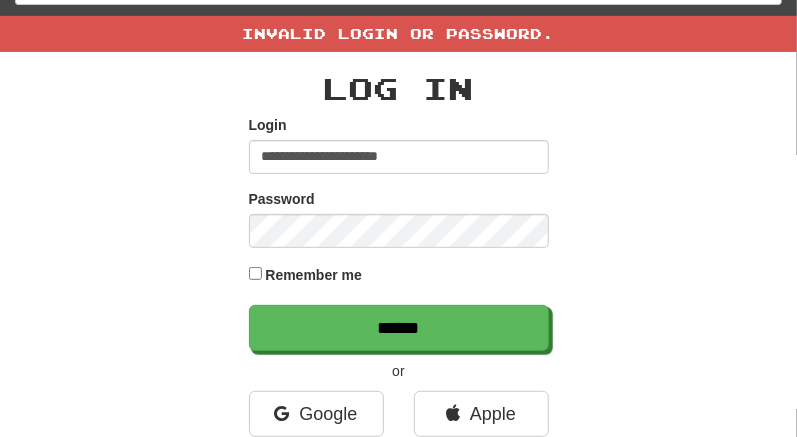 click on "**********" at bounding box center (399, 157) 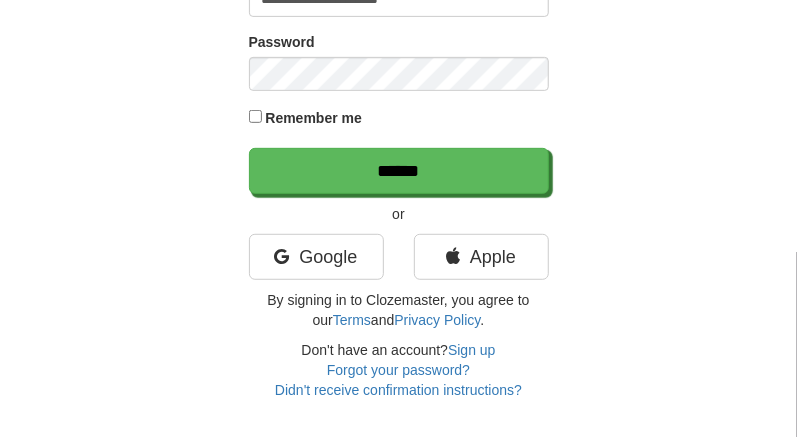 scroll, scrollTop: 300, scrollLeft: 0, axis: vertical 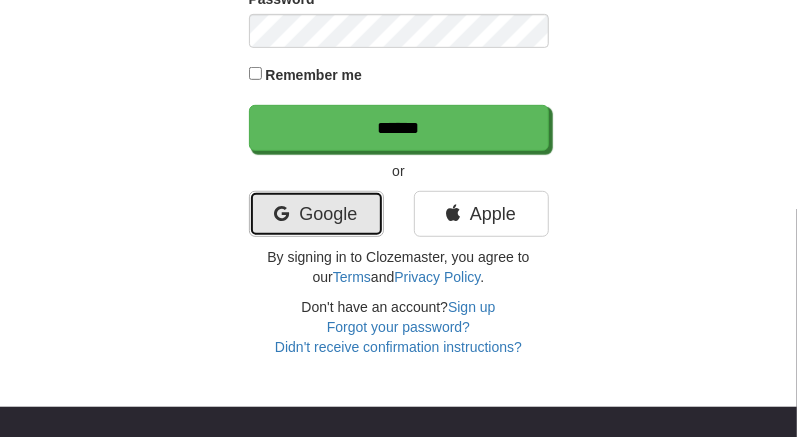 click on "Google" at bounding box center (316, 214) 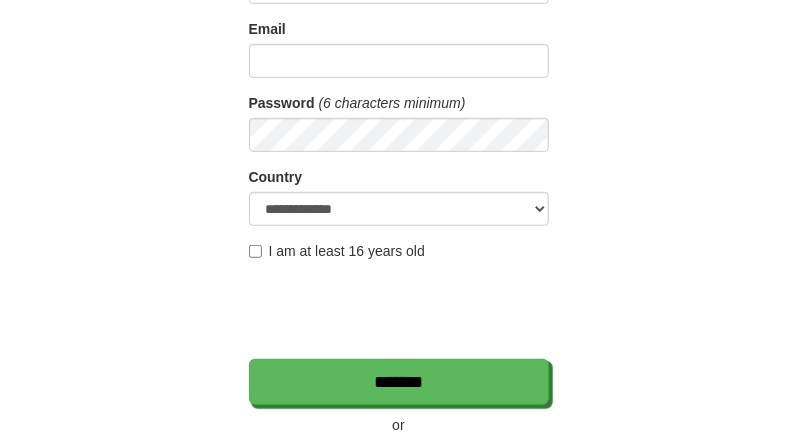 scroll, scrollTop: 400, scrollLeft: 0, axis: vertical 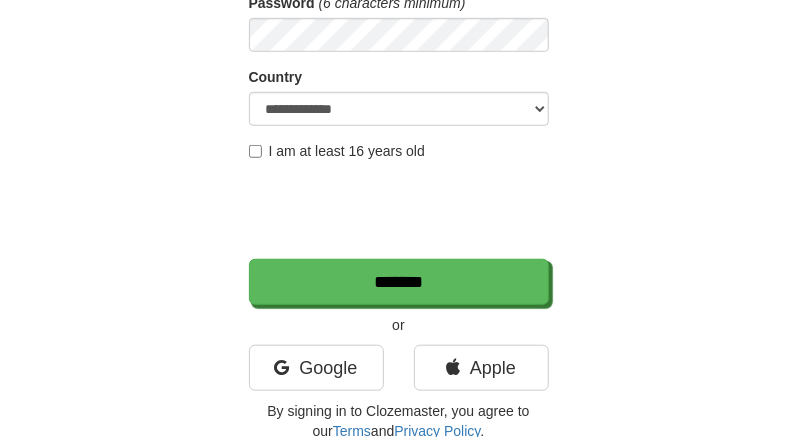 type on "*********" 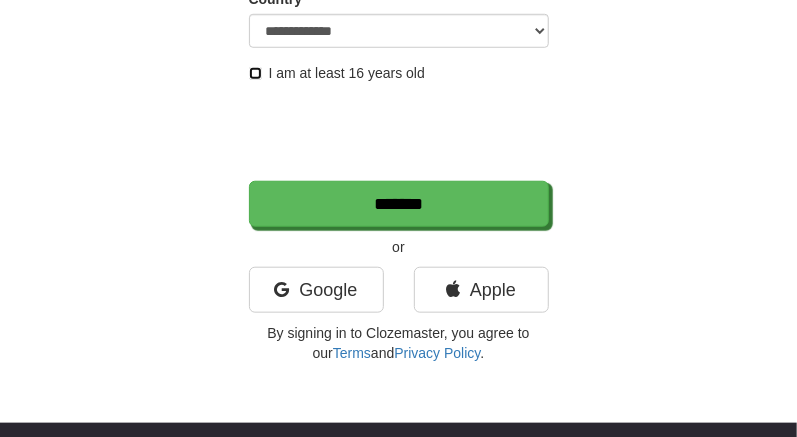 scroll, scrollTop: 500, scrollLeft: 0, axis: vertical 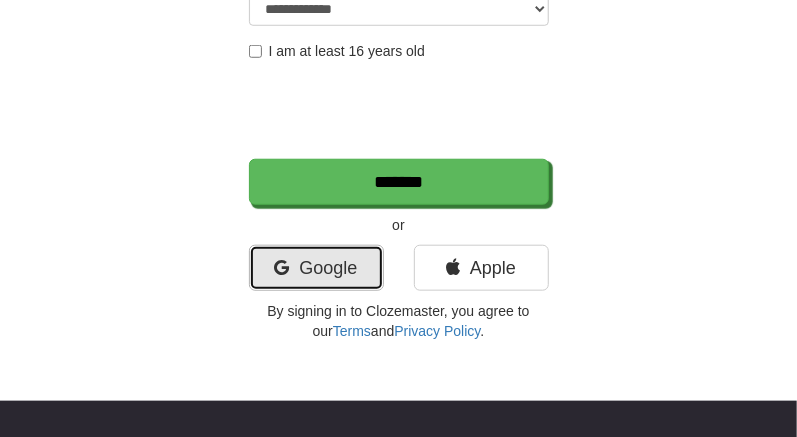 click on "Google" at bounding box center (316, 268) 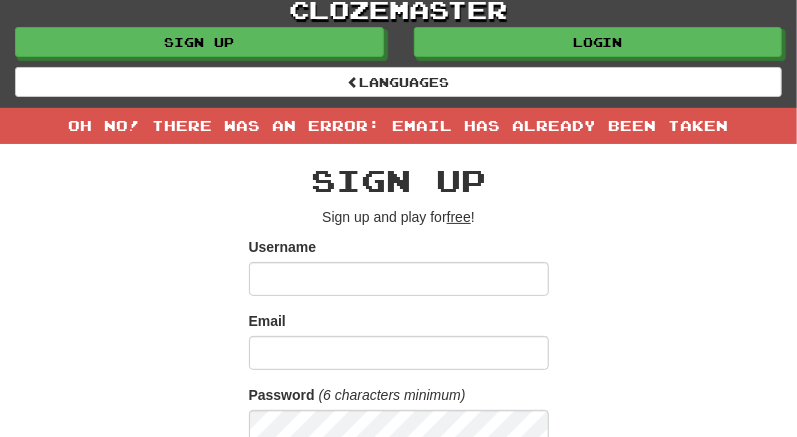 scroll, scrollTop: 0, scrollLeft: 0, axis: both 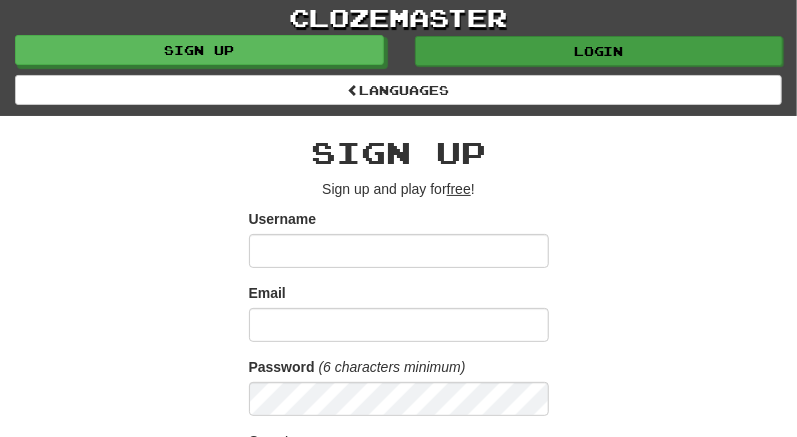type on "*********" 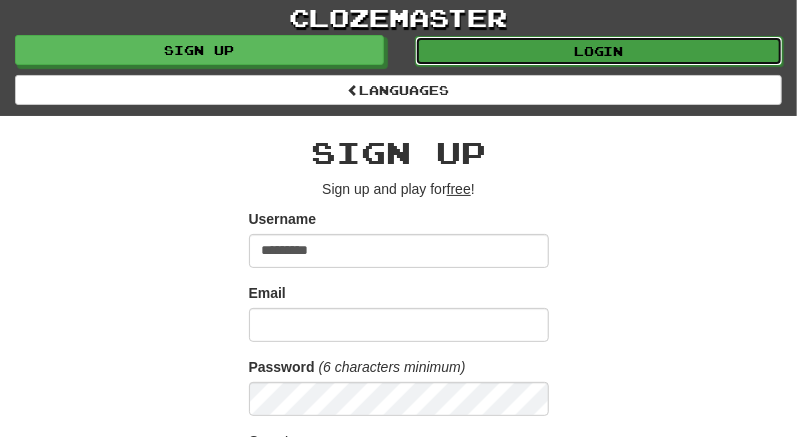 click on "Login" at bounding box center (599, 51) 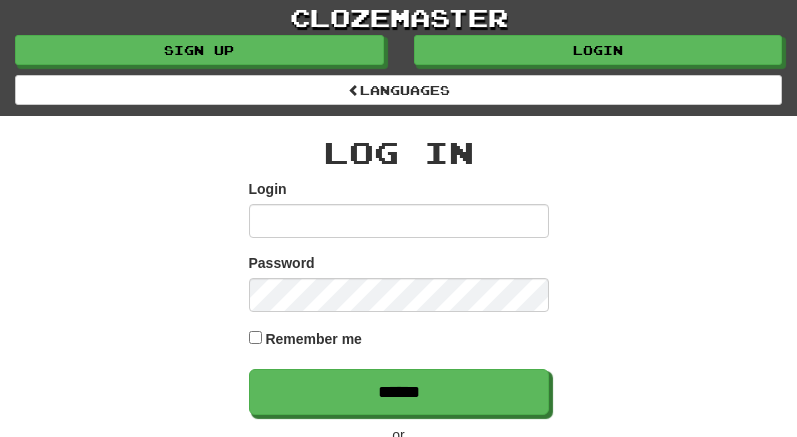 scroll, scrollTop: 100, scrollLeft: 0, axis: vertical 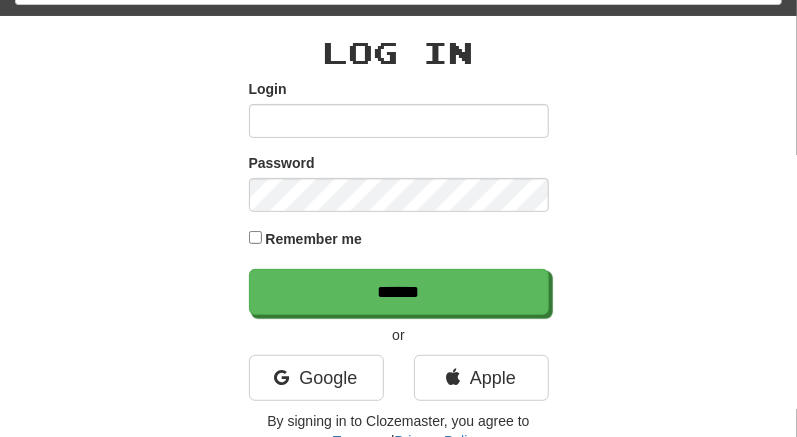 type on "*********" 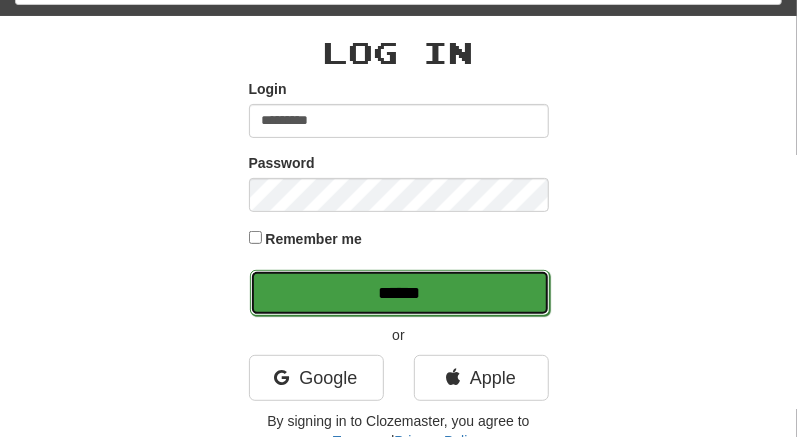 click on "******" at bounding box center [400, 293] 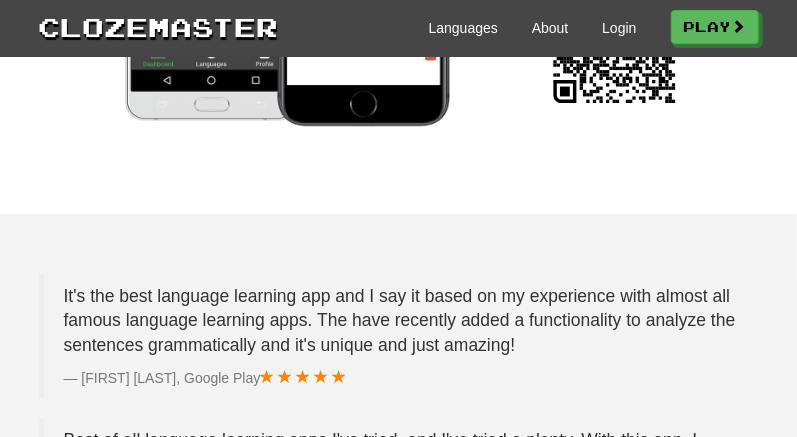scroll, scrollTop: 3300, scrollLeft: 0, axis: vertical 